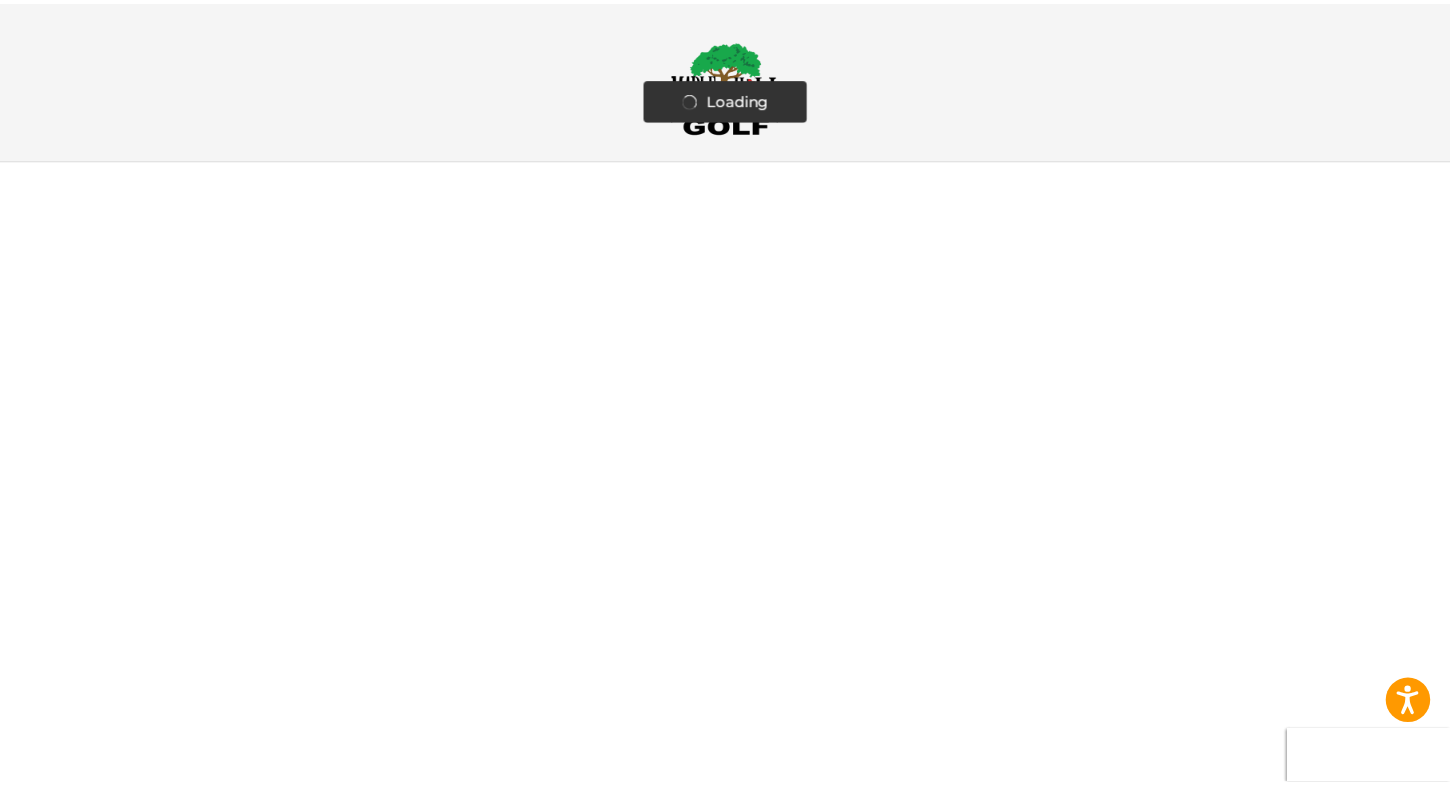 scroll, scrollTop: 0, scrollLeft: 0, axis: both 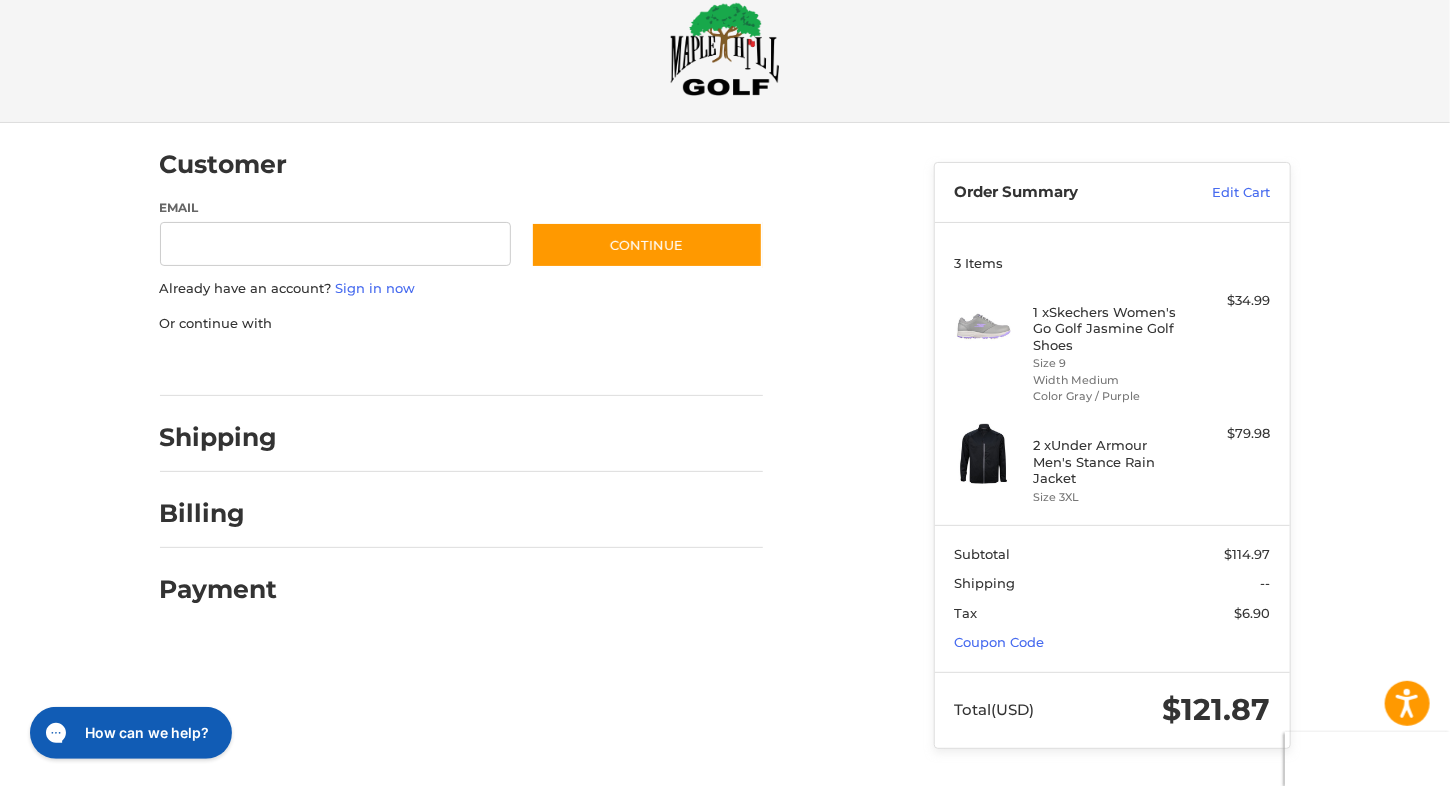 click on "2 x  Under Armour Men's Stance Rain Jacket" at bounding box center [1109, 461] 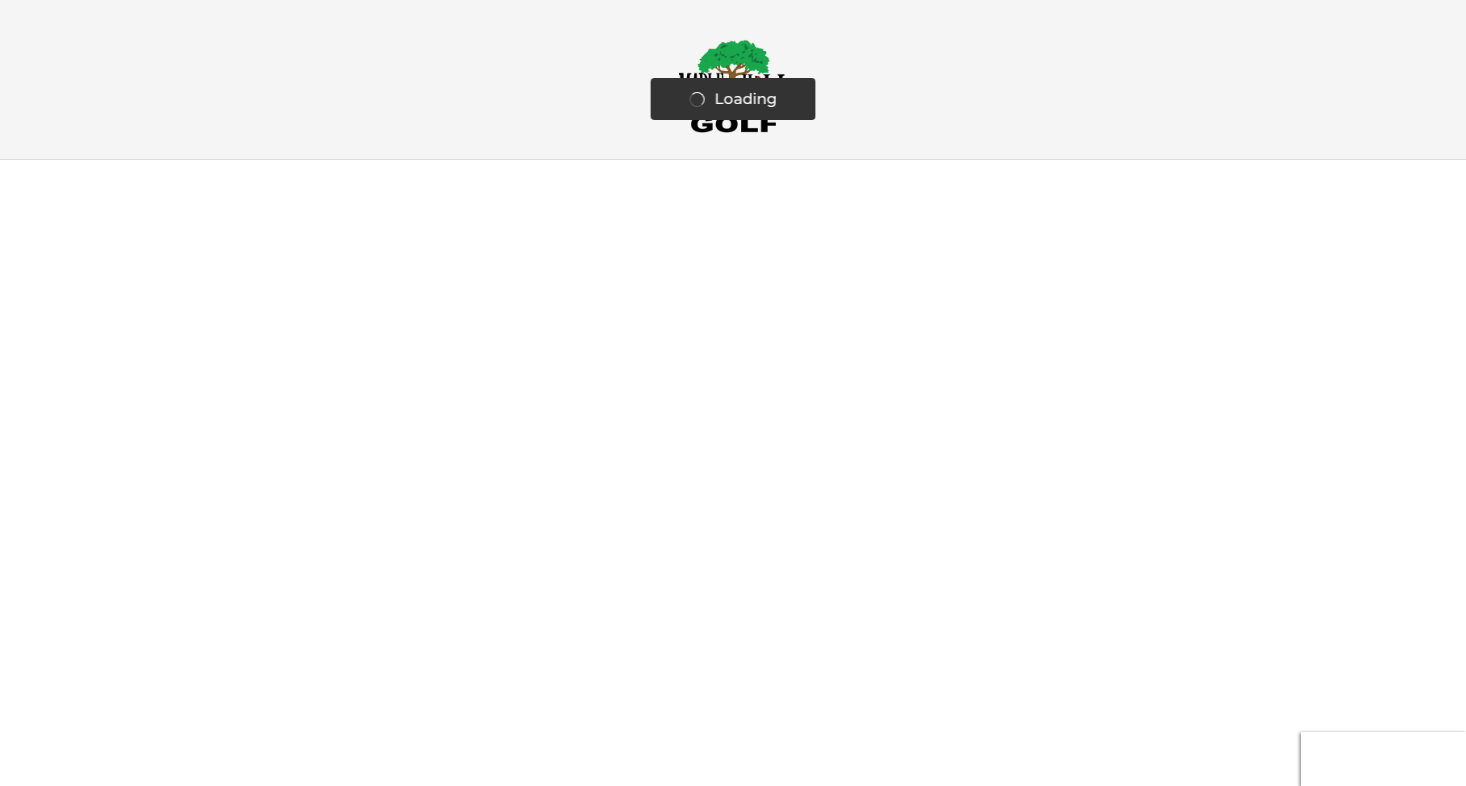 scroll, scrollTop: 0, scrollLeft: 0, axis: both 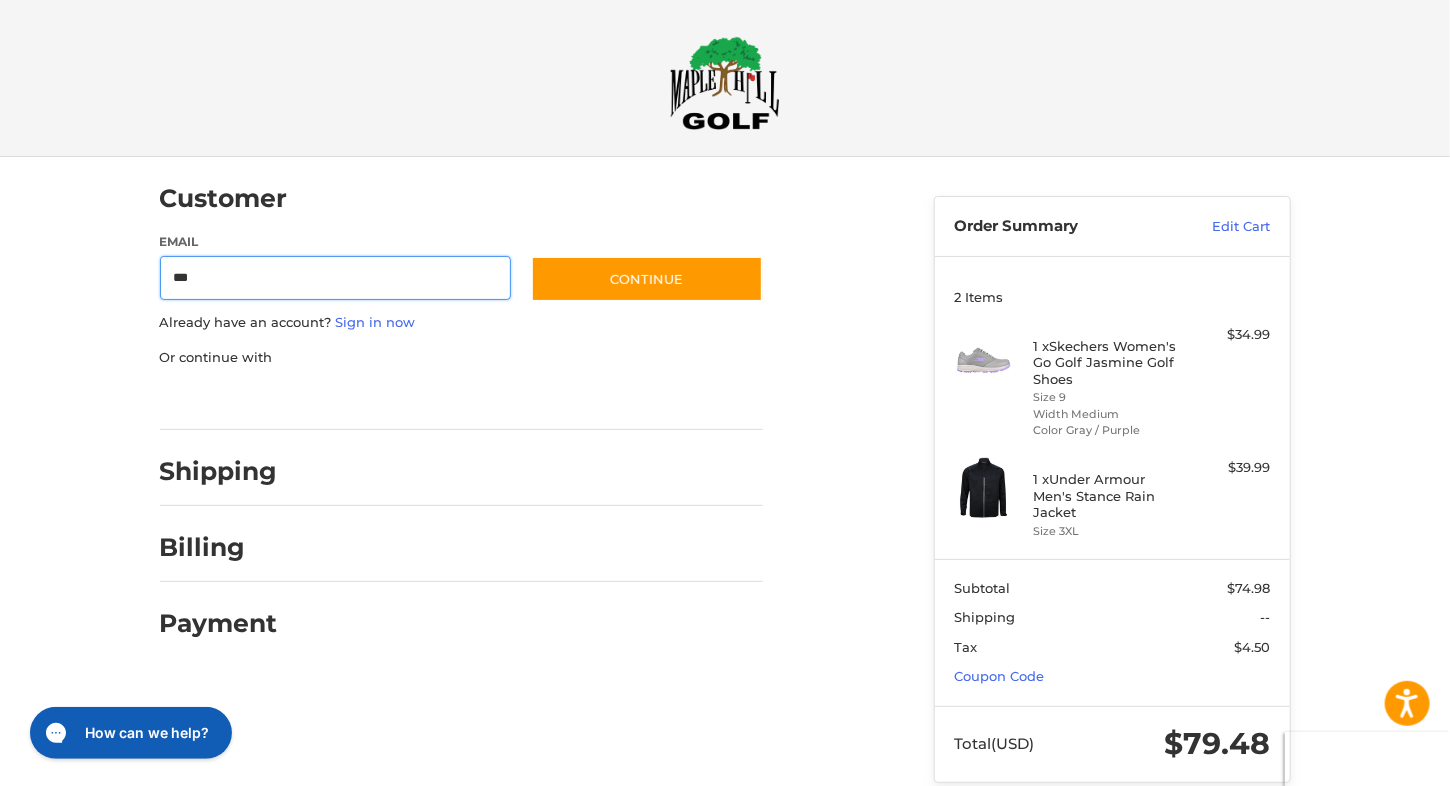 type on "**********" 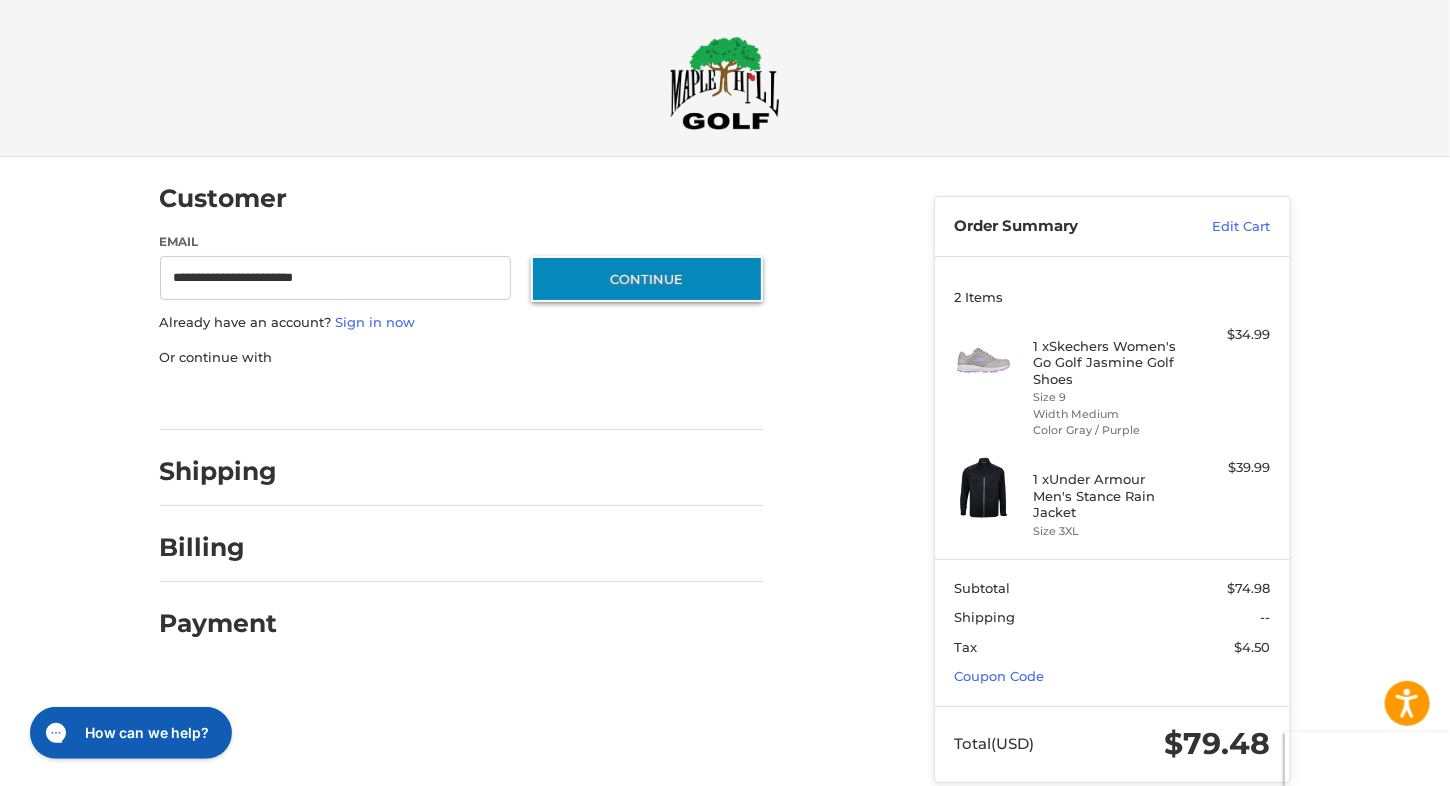 click on "Continue" at bounding box center [647, 279] 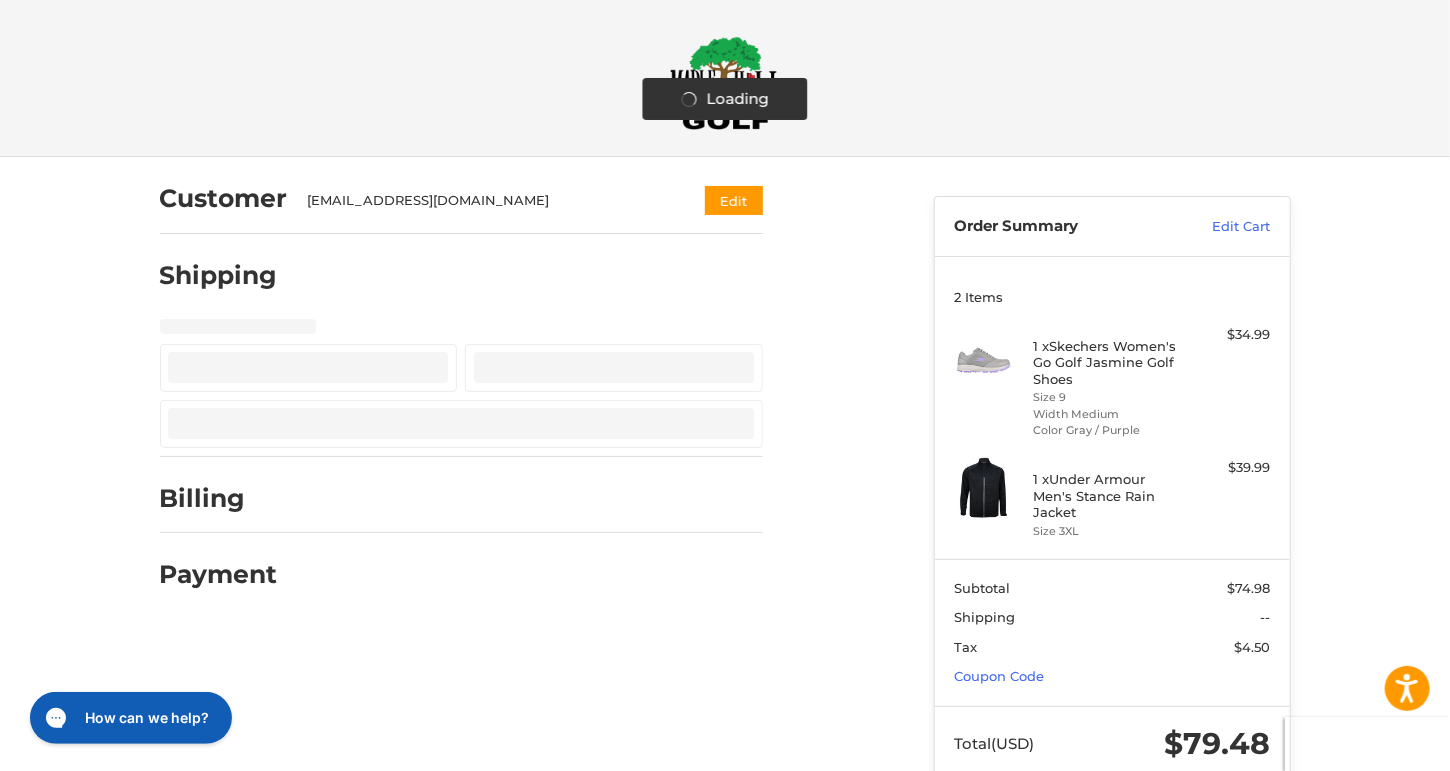 select on "**" 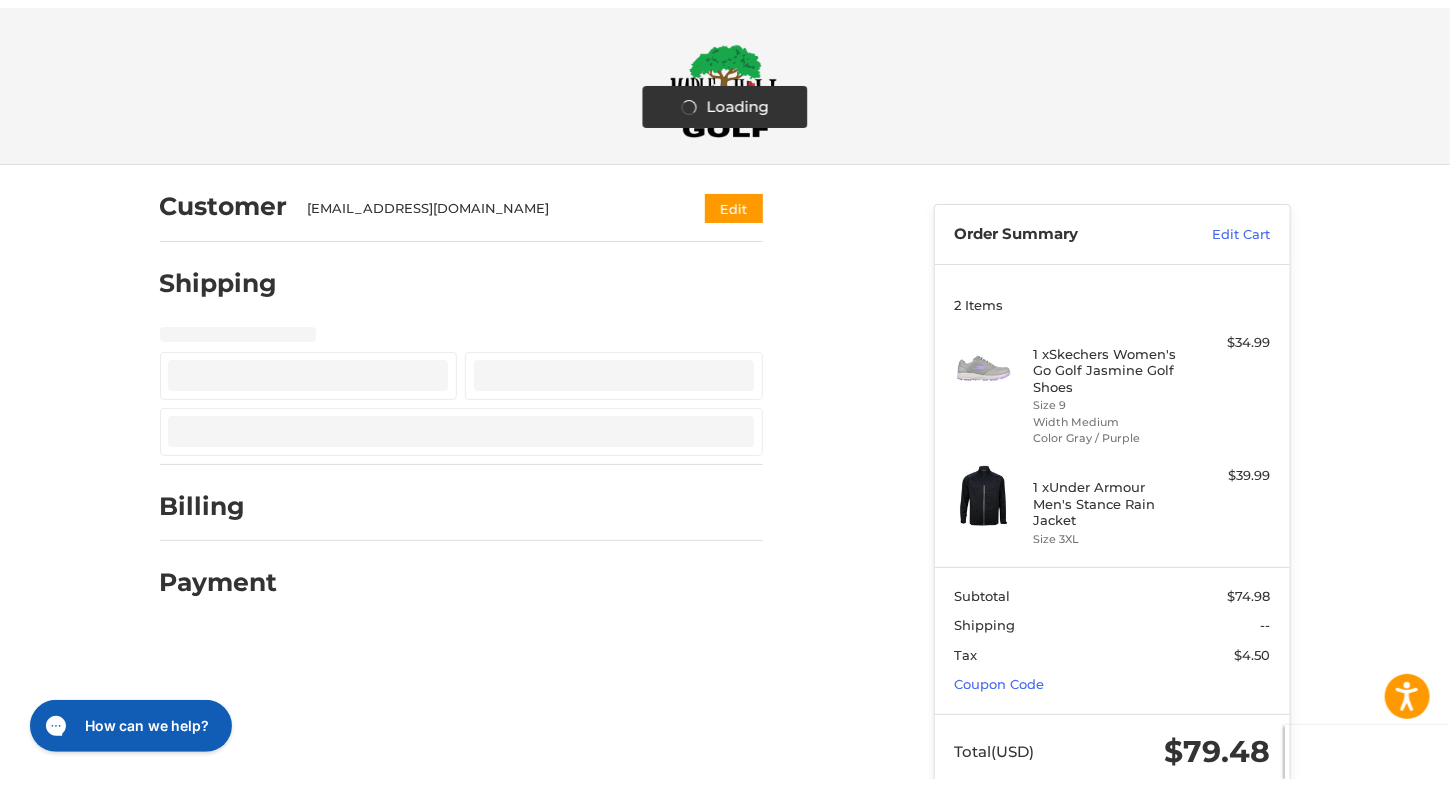 scroll, scrollTop: 52, scrollLeft: 0, axis: vertical 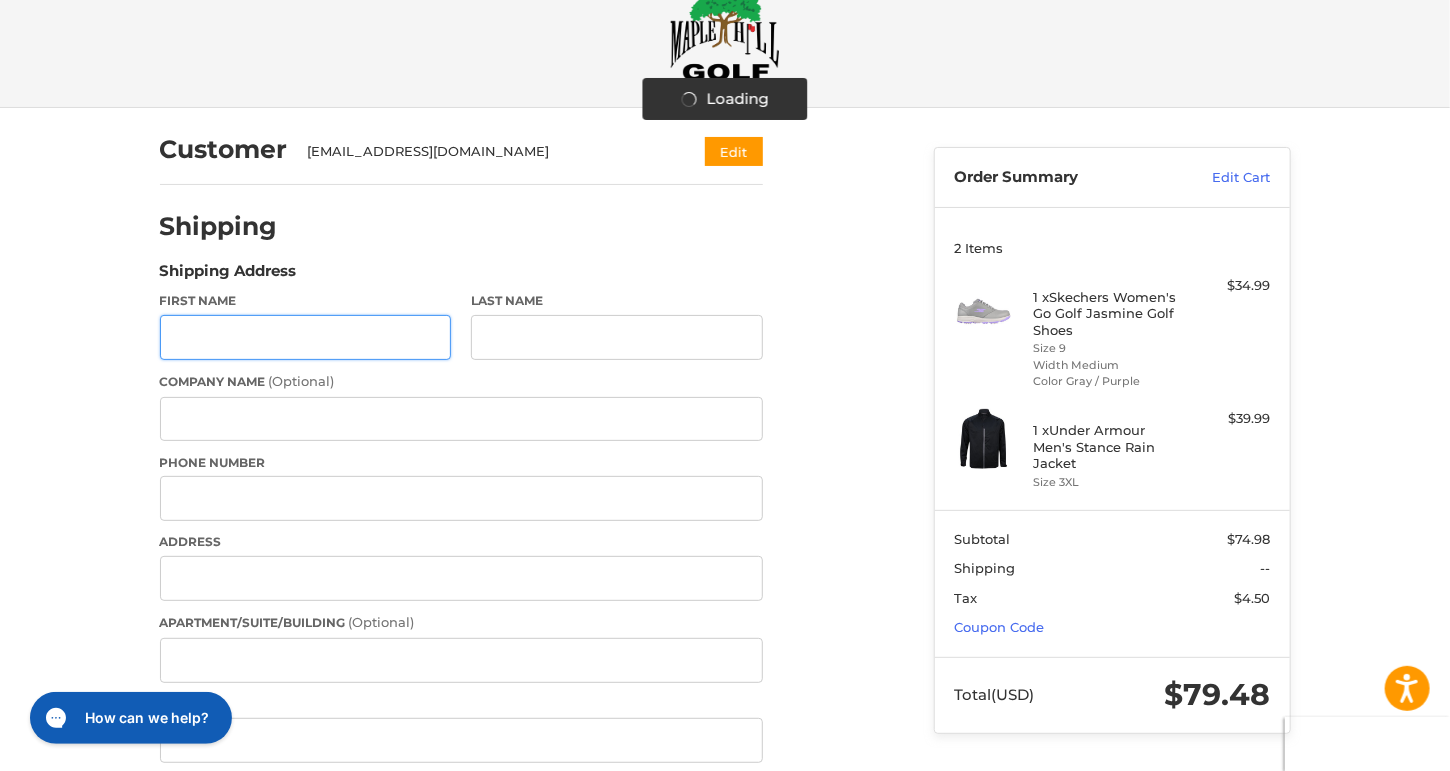 select on "**" 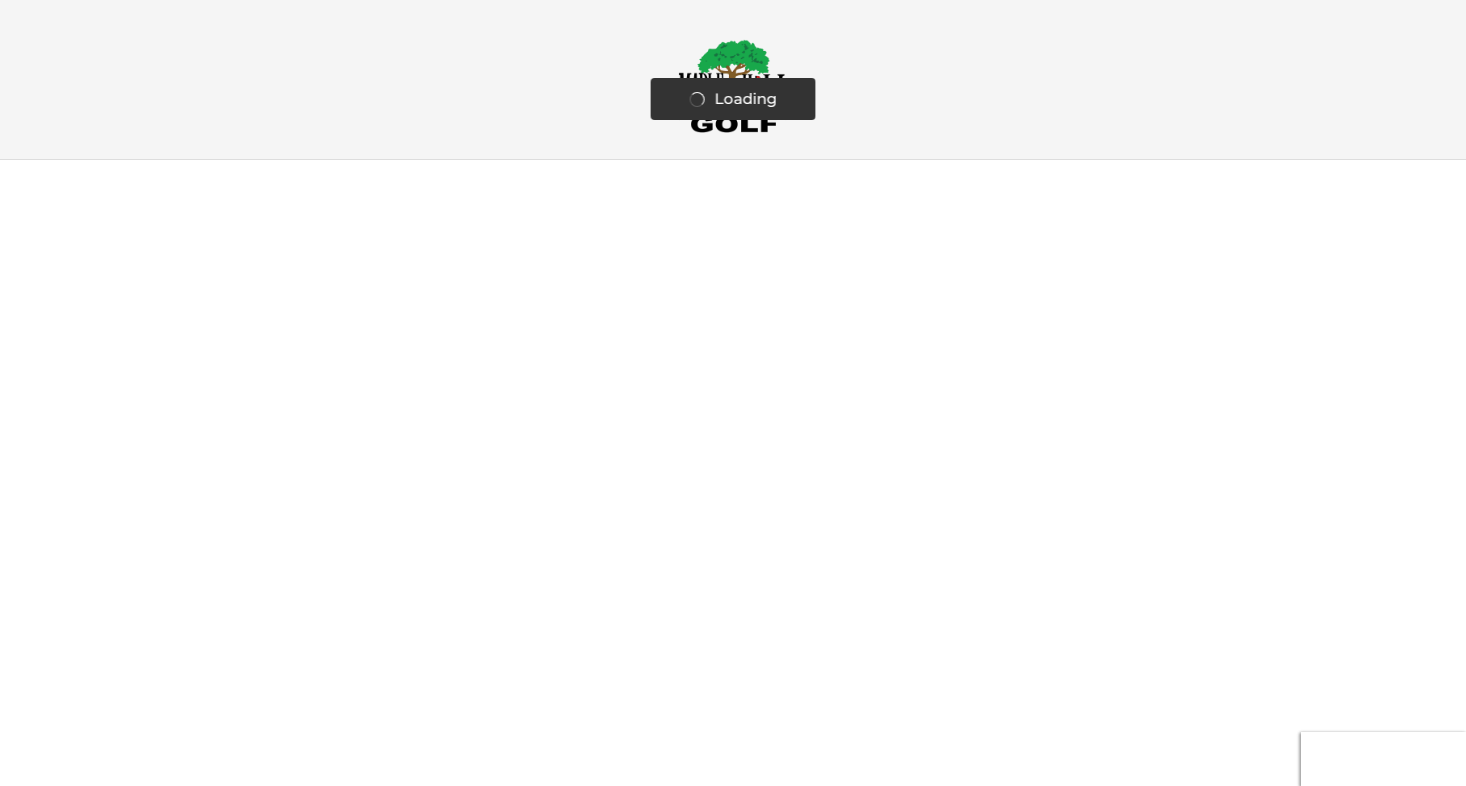 scroll, scrollTop: 0, scrollLeft: 0, axis: both 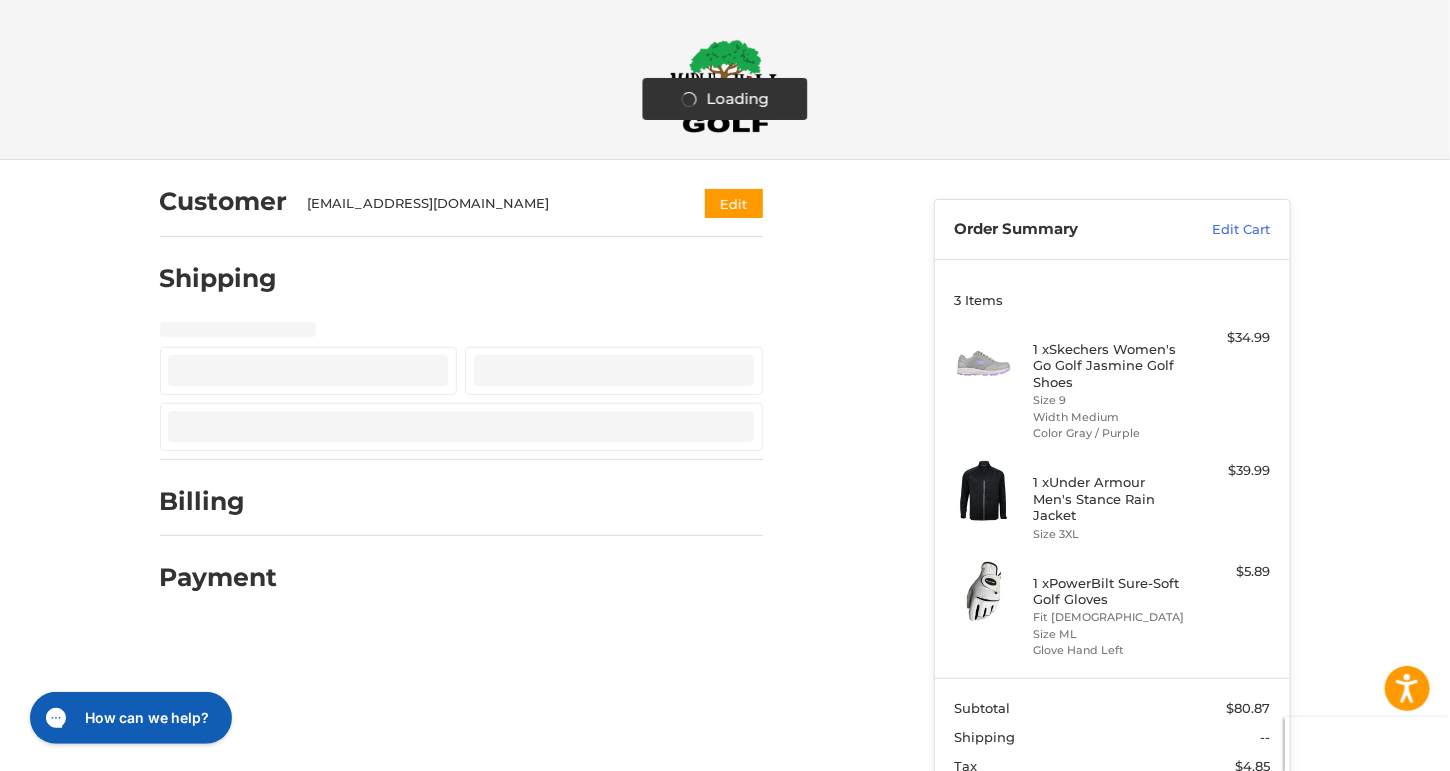 select on "**" 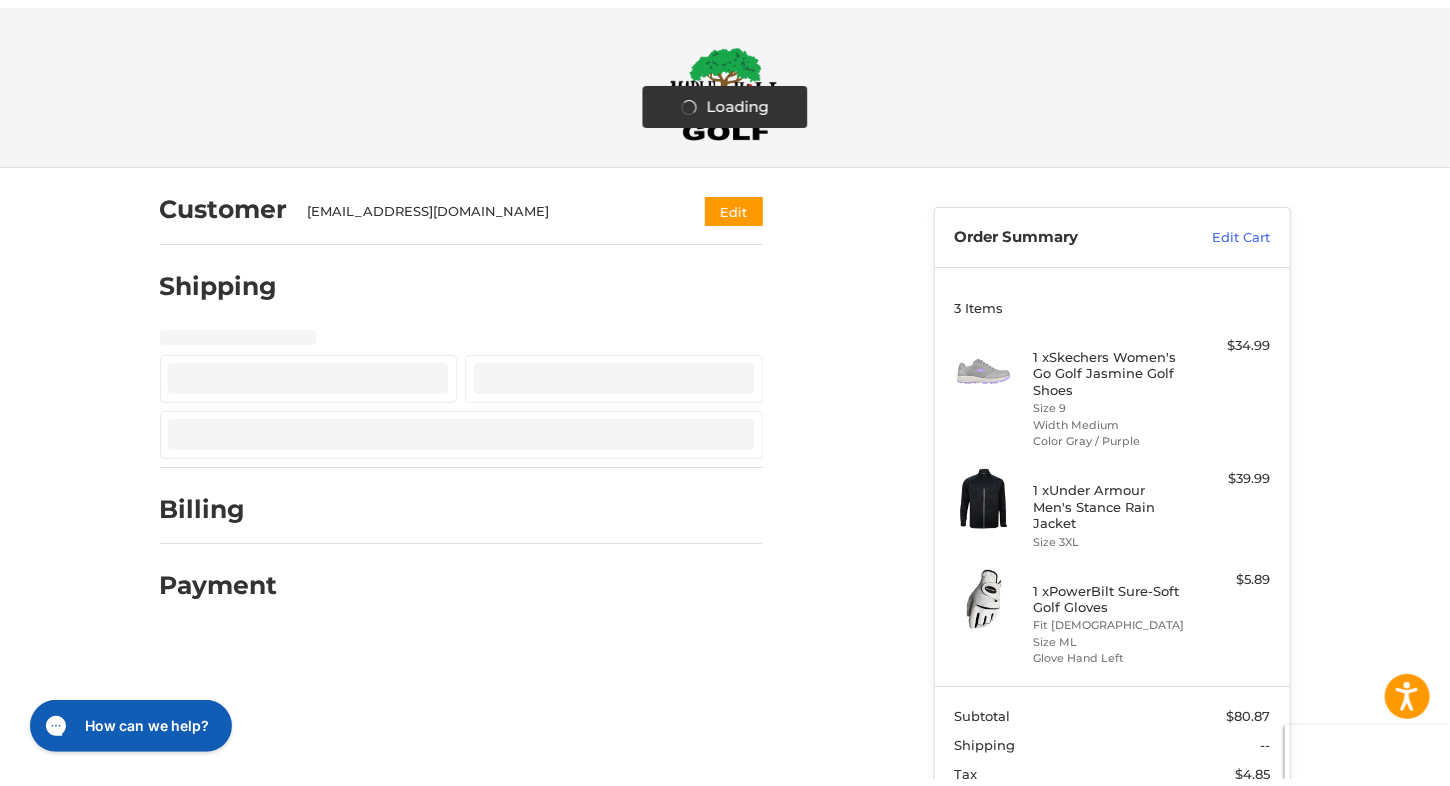 scroll, scrollTop: 79, scrollLeft: 0, axis: vertical 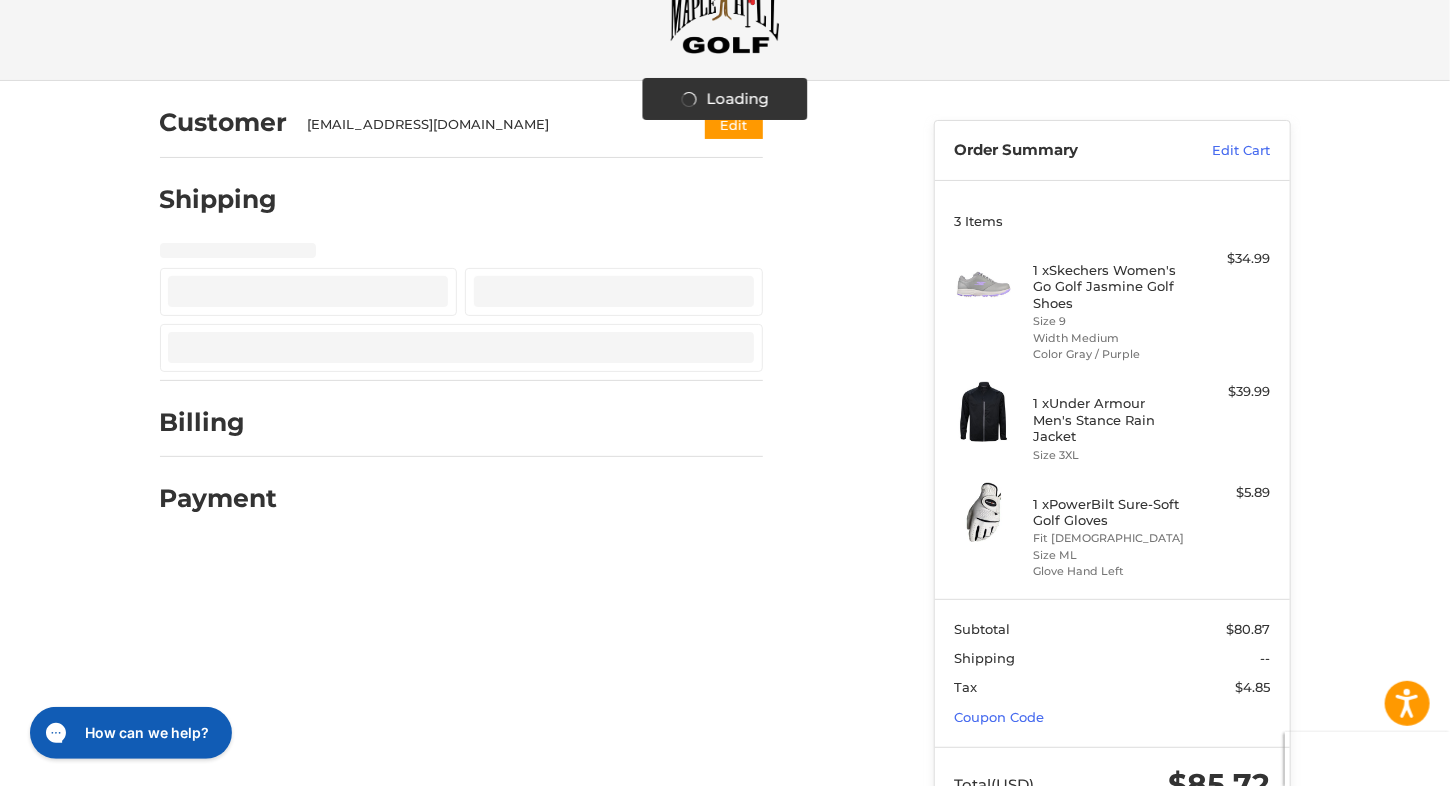 select on "**" 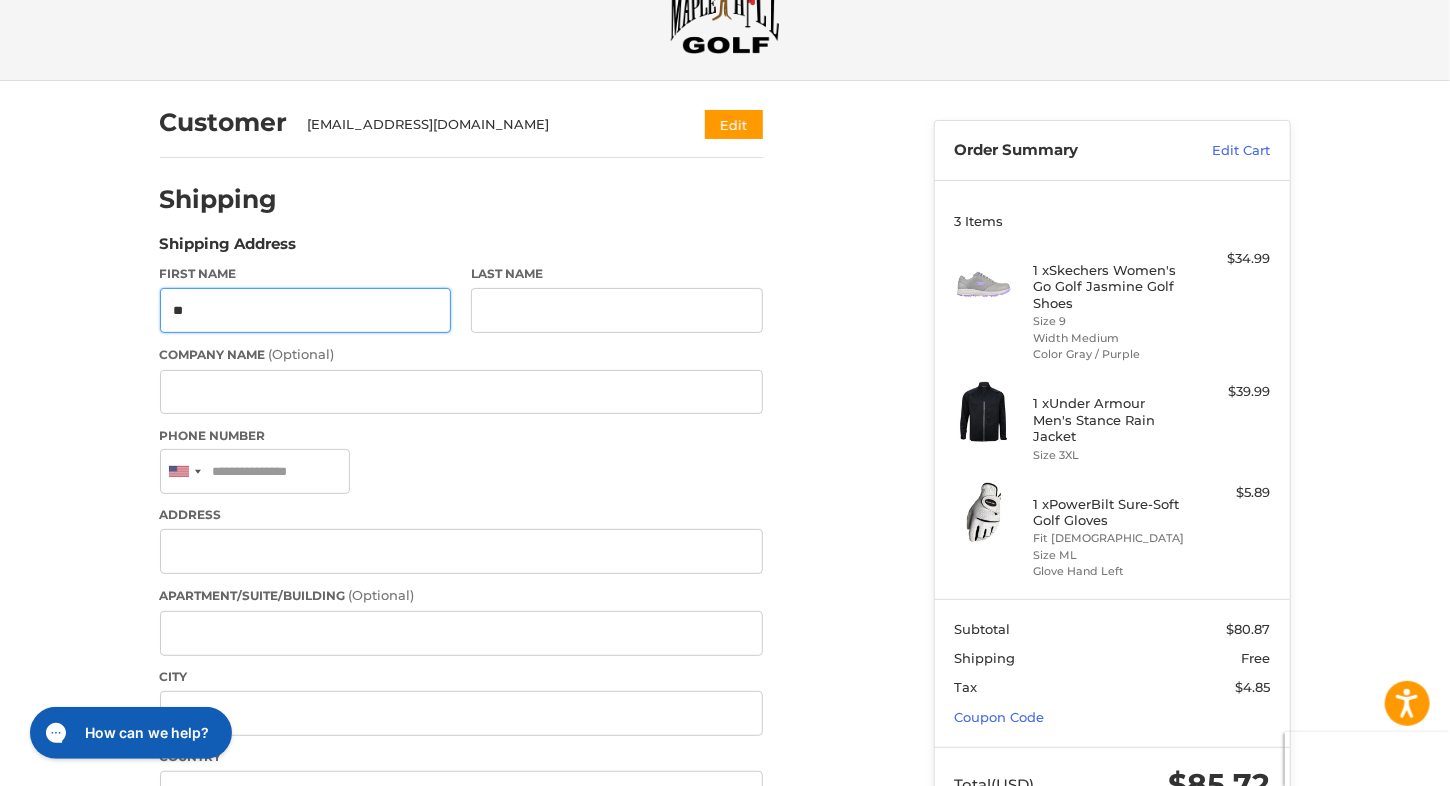 type on "******" 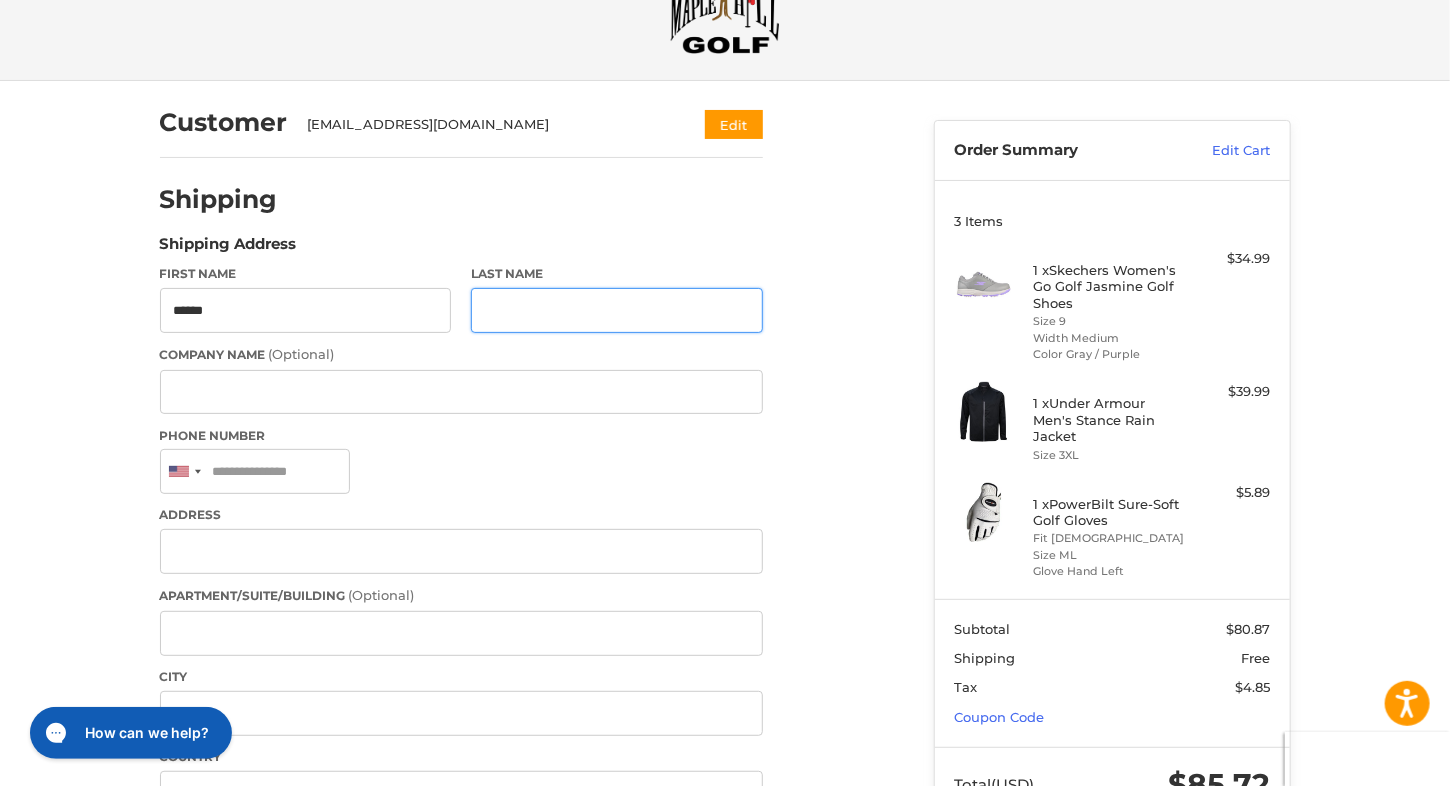 type on "****" 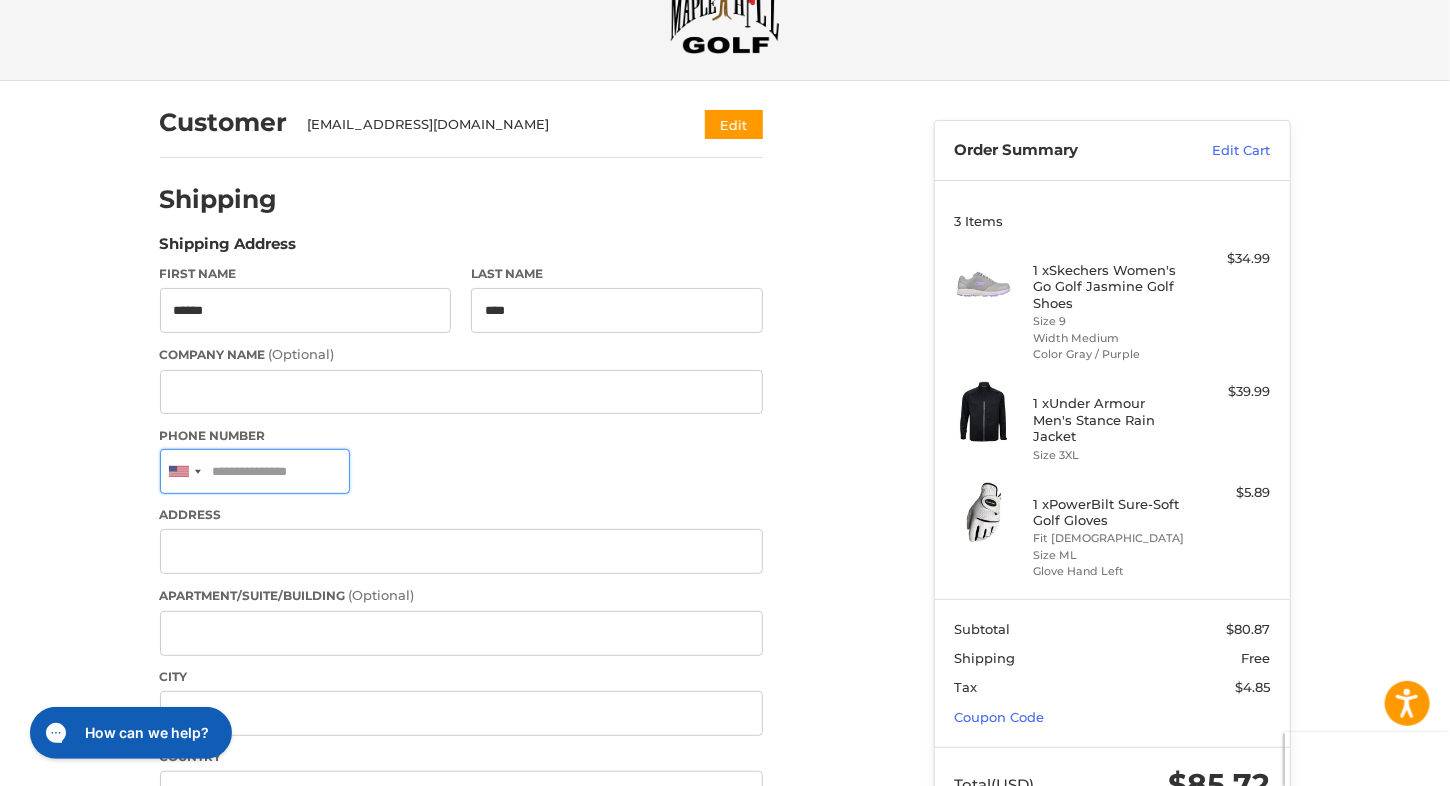 type on "**********" 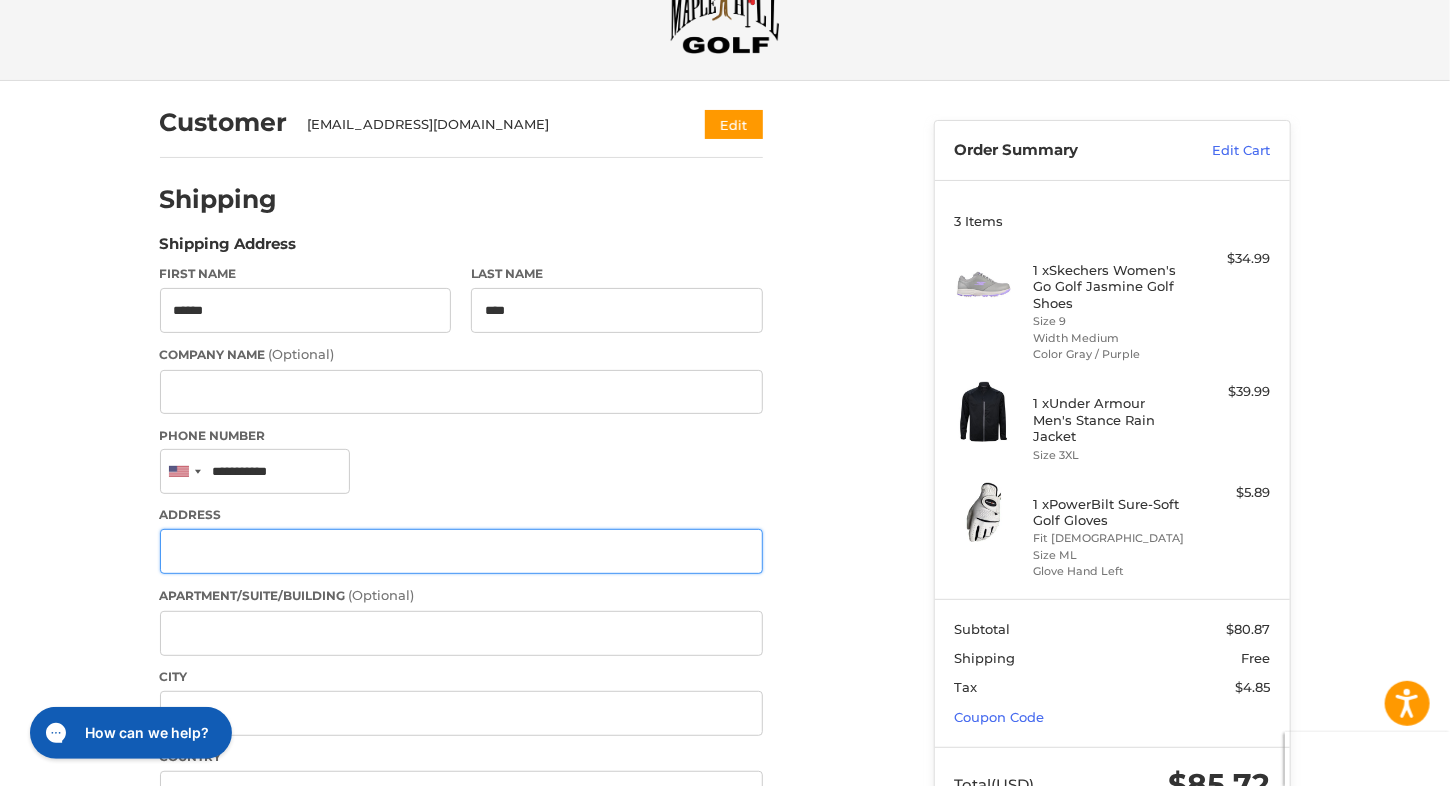 type on "**********" 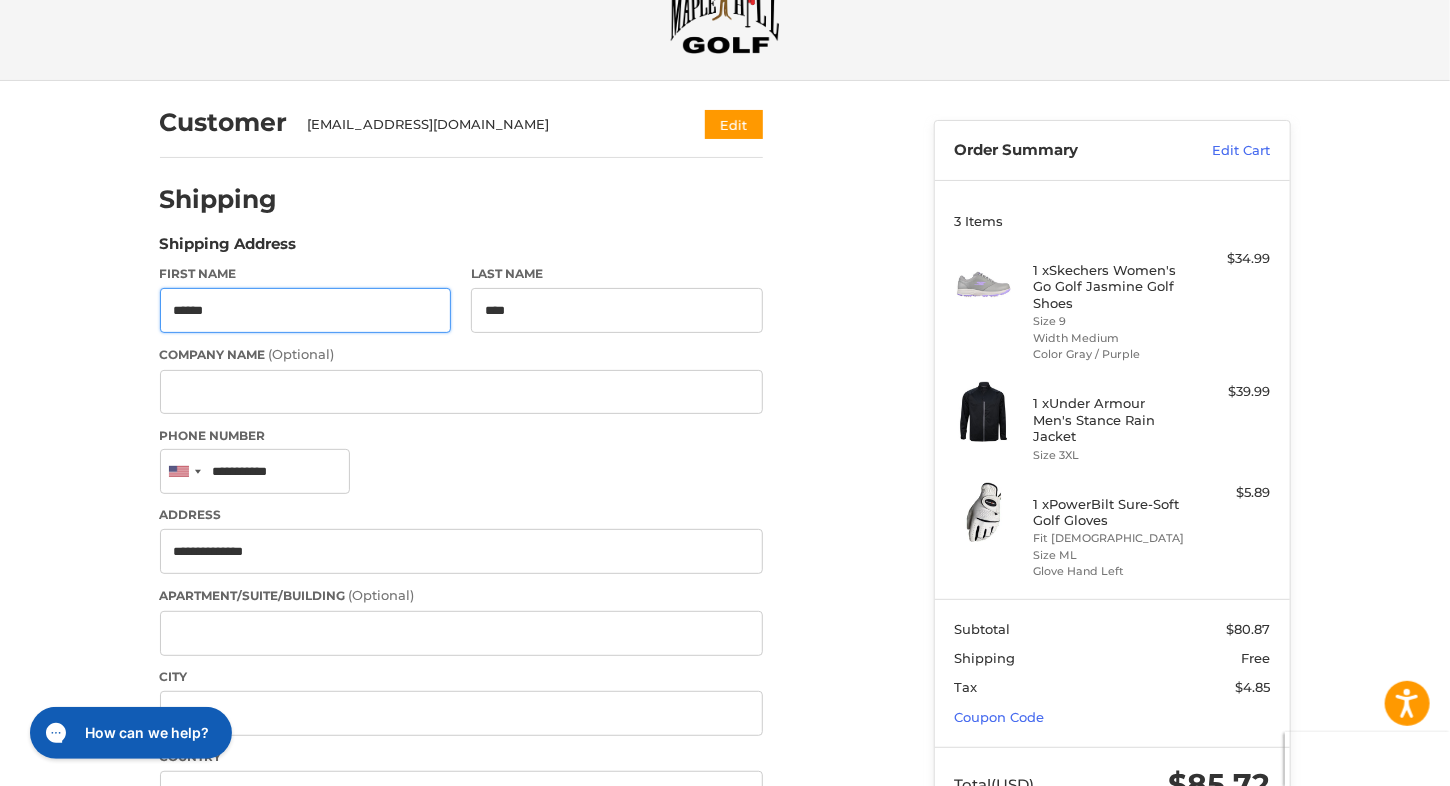 type on "**********" 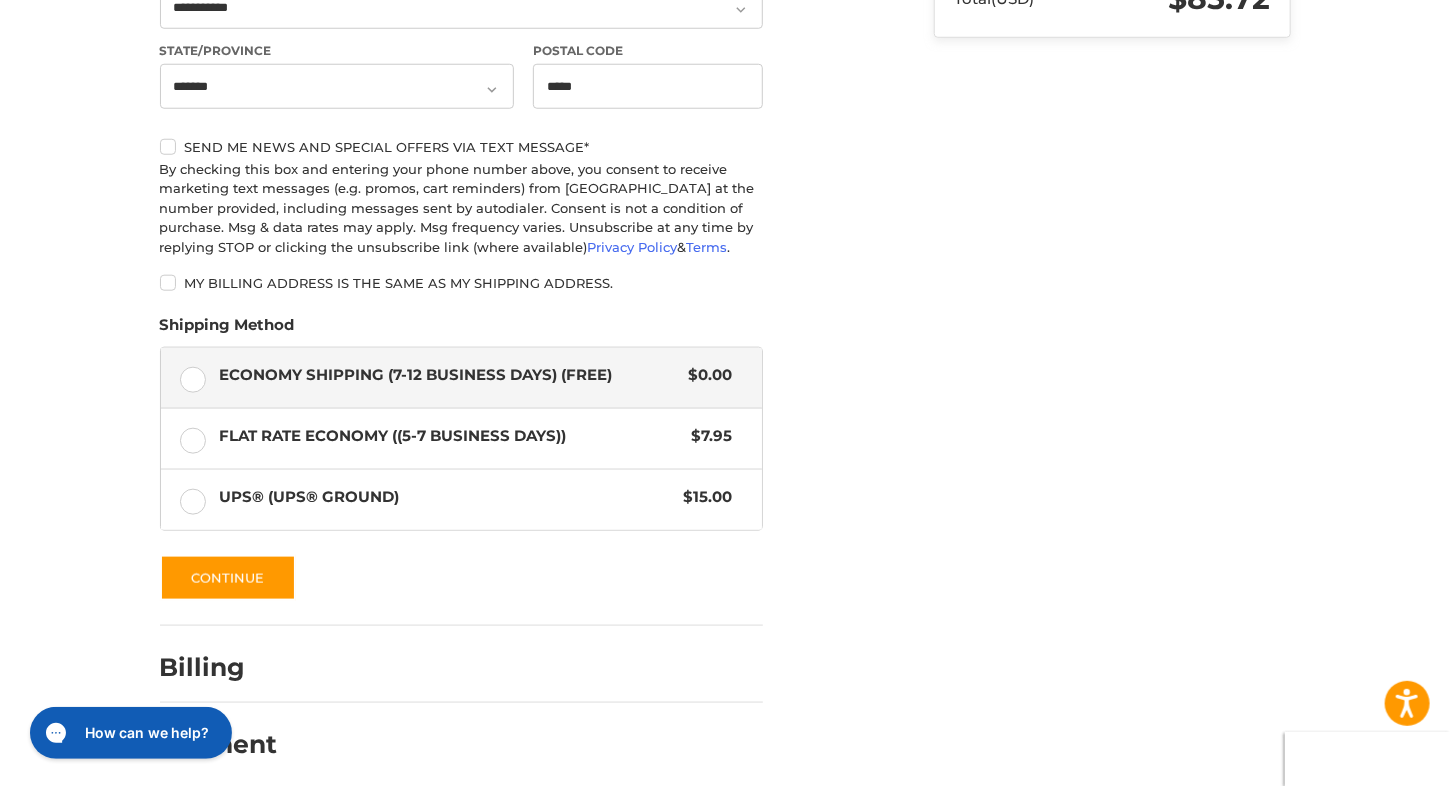 scroll, scrollTop: 876, scrollLeft: 0, axis: vertical 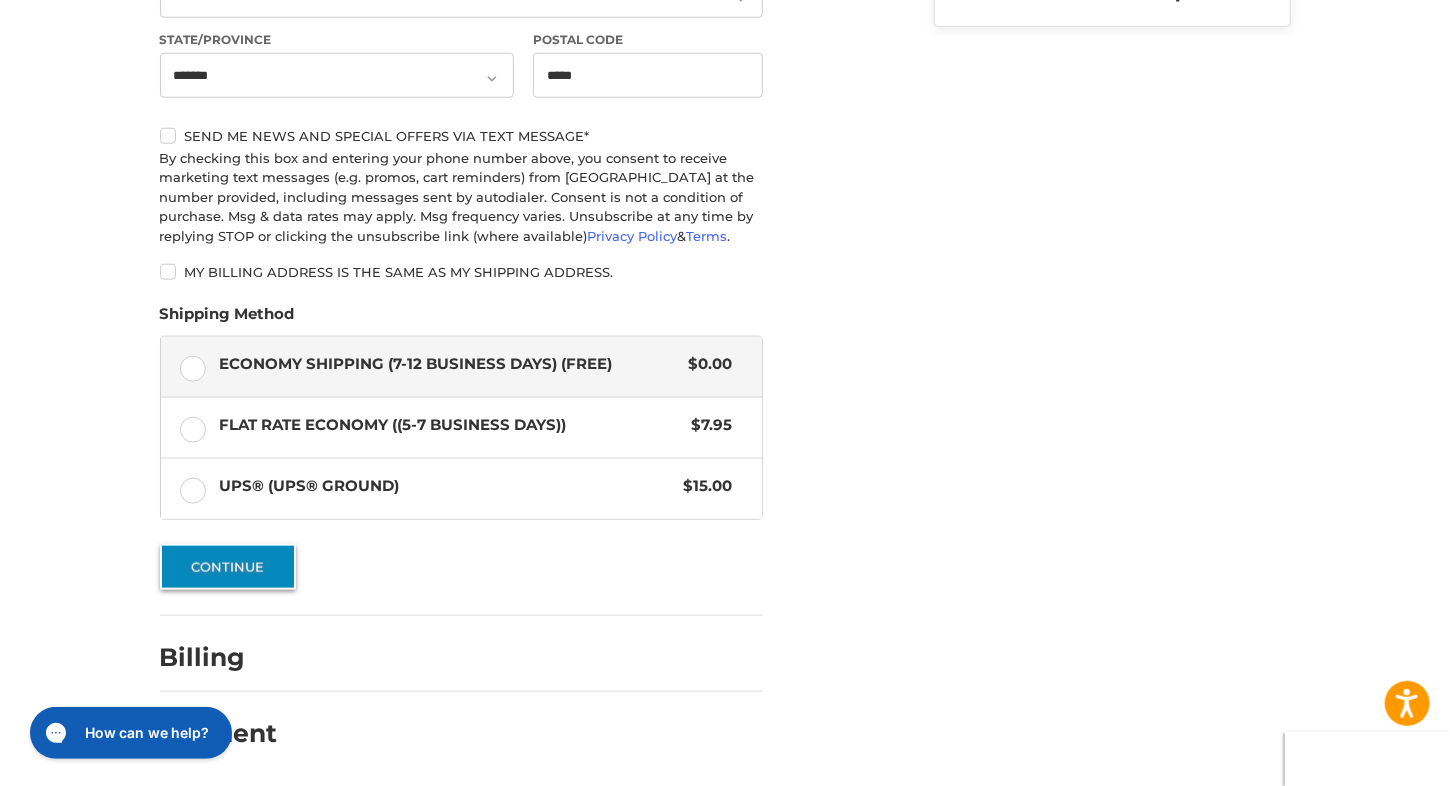 click on "Continue" at bounding box center [228, 567] 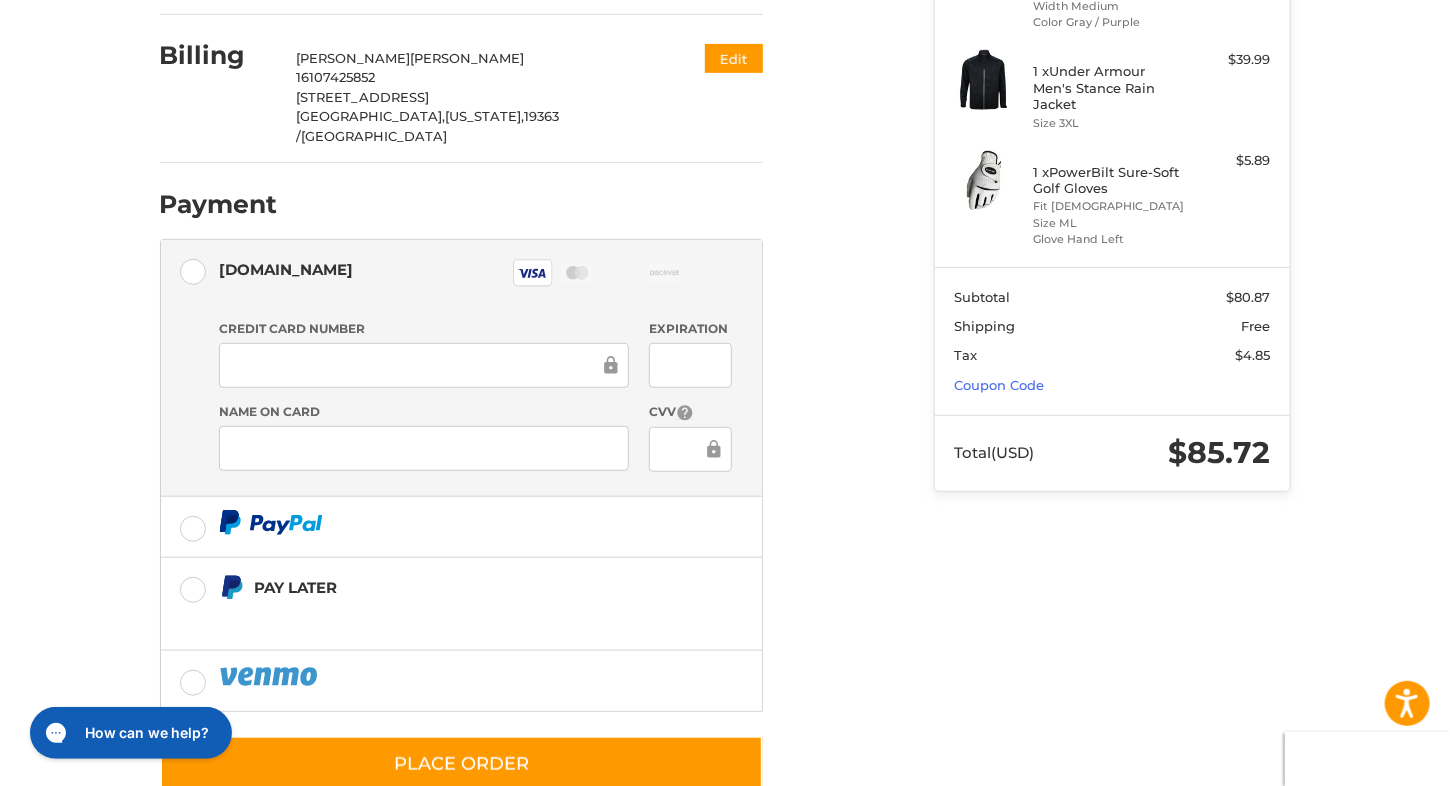 scroll, scrollTop: 421, scrollLeft: 0, axis: vertical 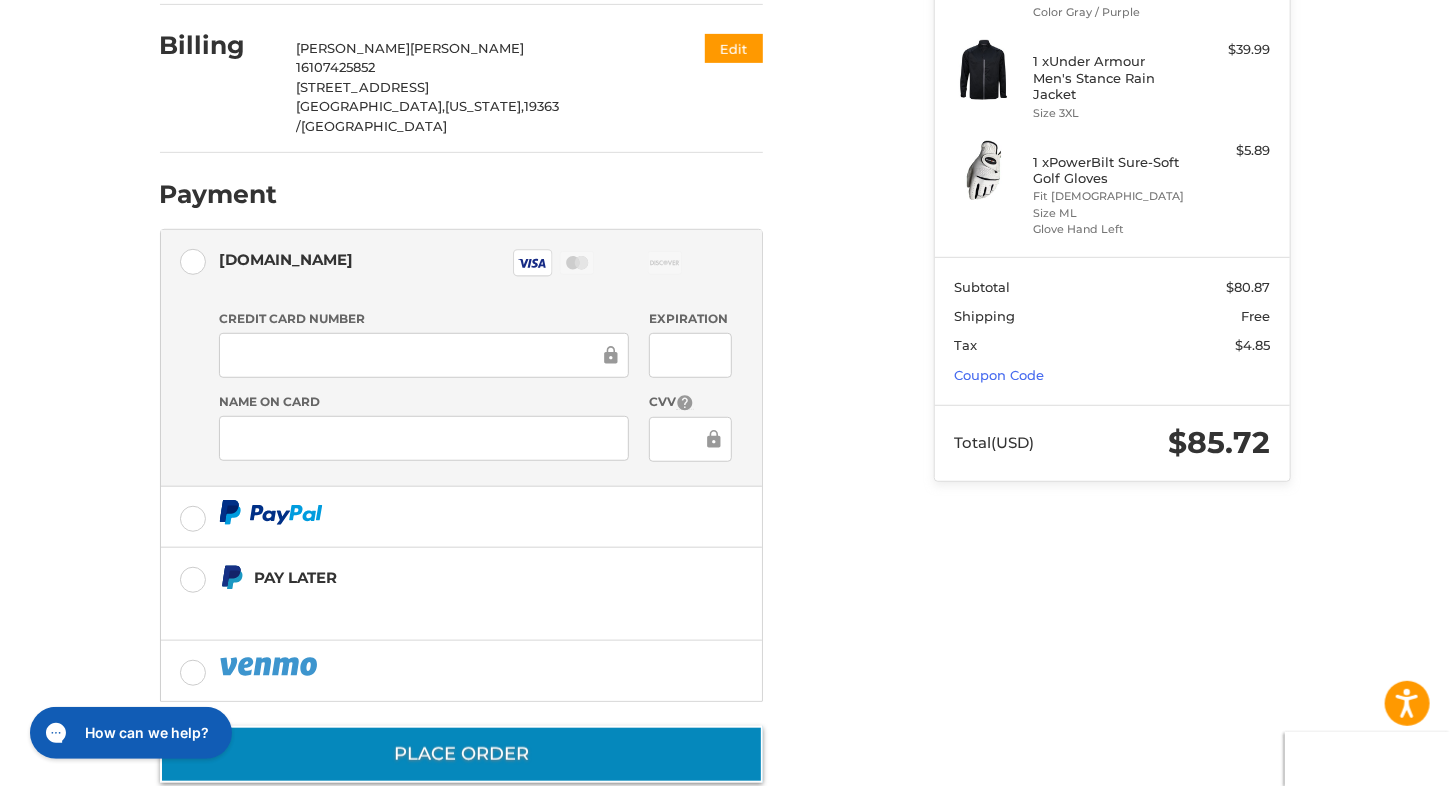 click on "Place Order" at bounding box center (461, 754) 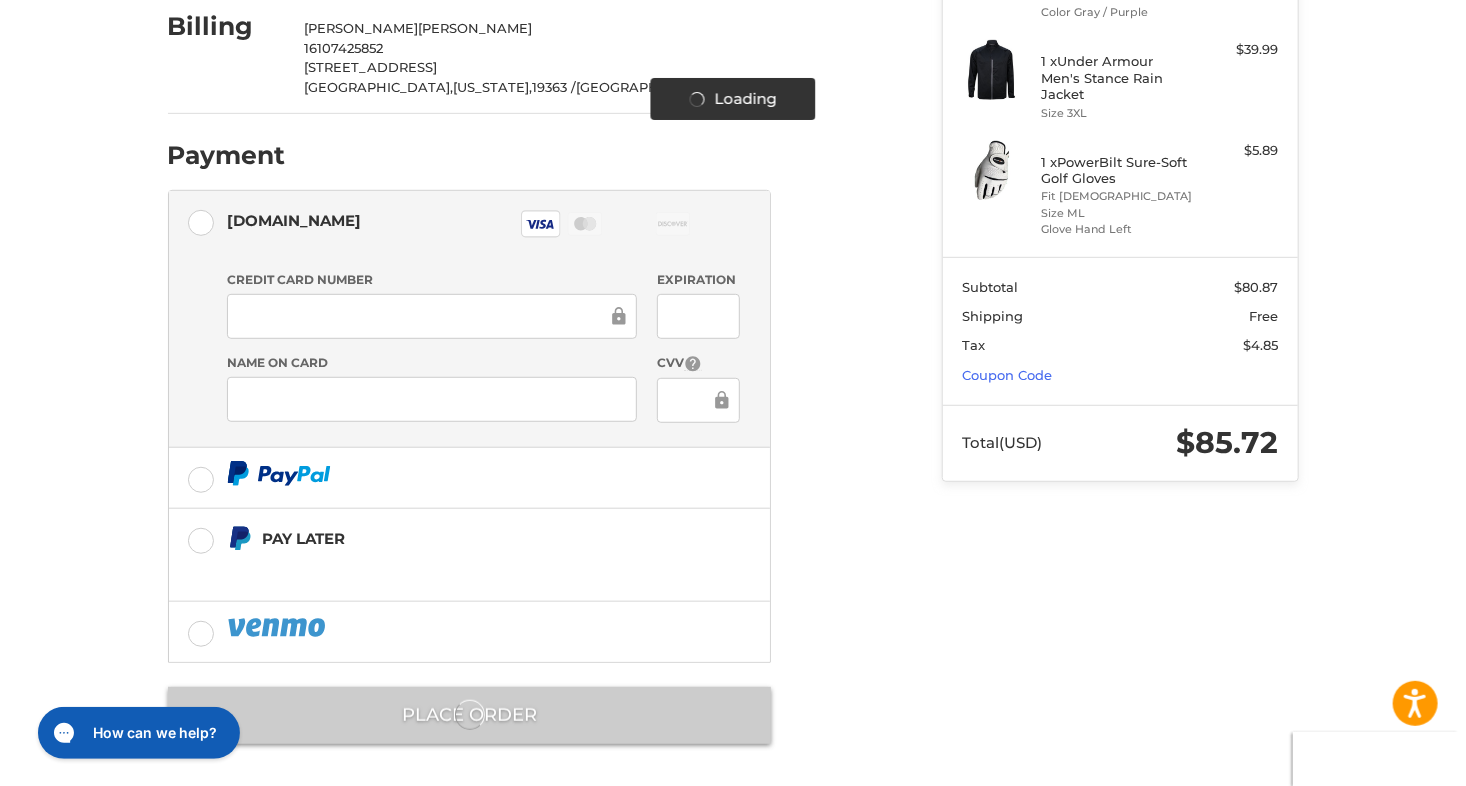 scroll, scrollTop: 0, scrollLeft: 0, axis: both 